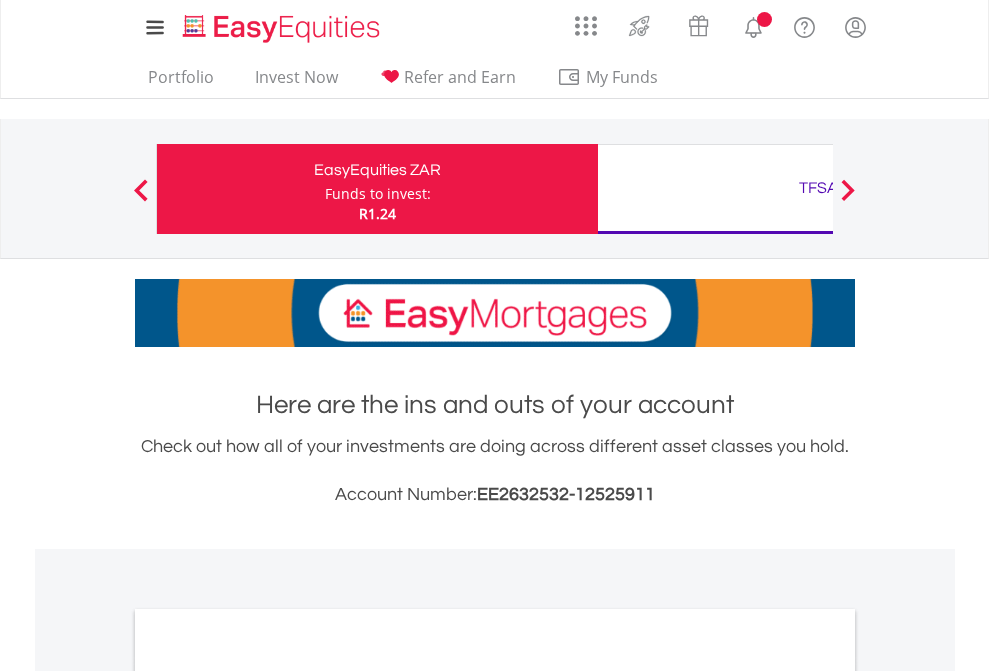 scroll, scrollTop: 0, scrollLeft: 0, axis: both 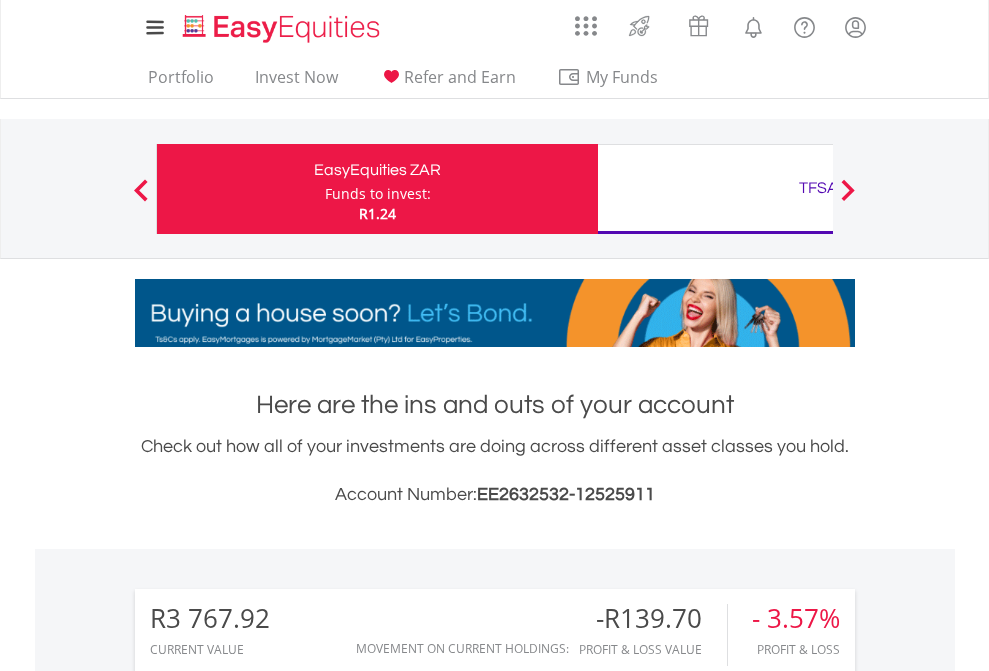 click on "Funds to invest:" at bounding box center [378, 194] 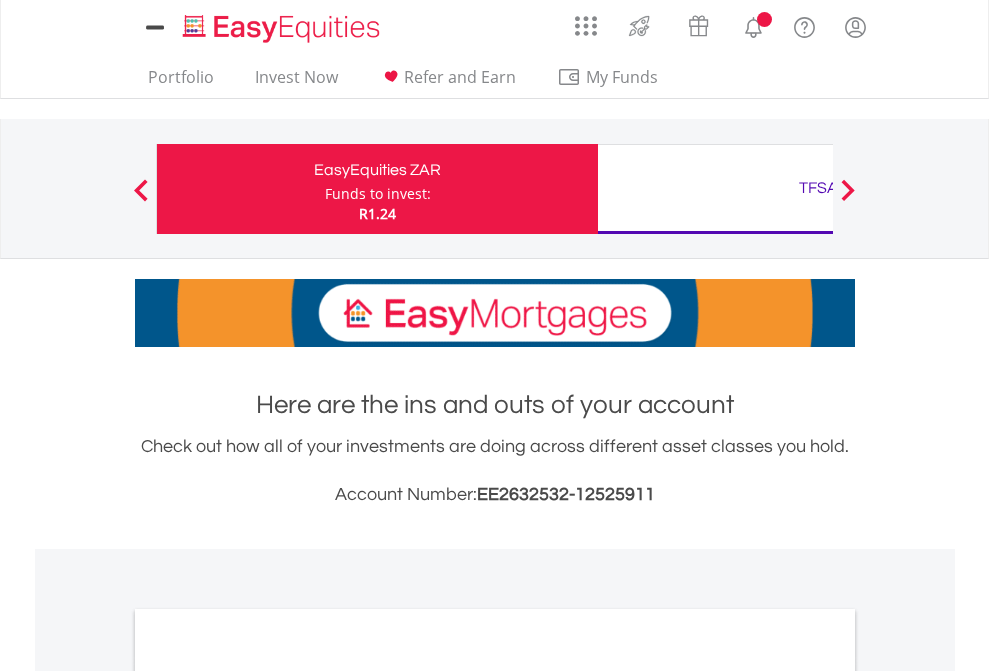 scroll, scrollTop: 0, scrollLeft: 0, axis: both 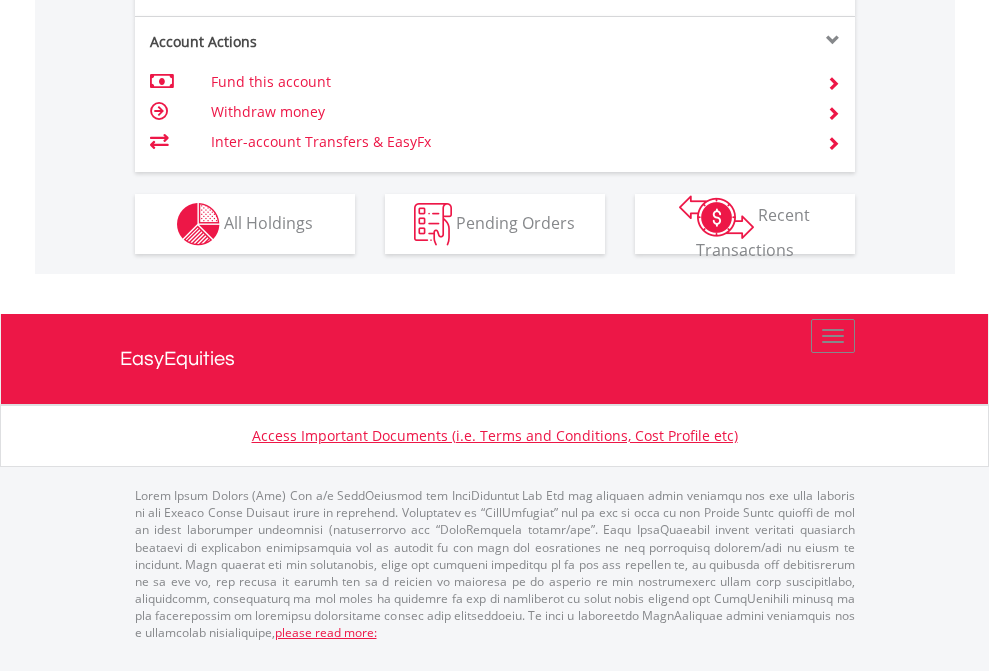 click on "Investment types" at bounding box center [706, -337] 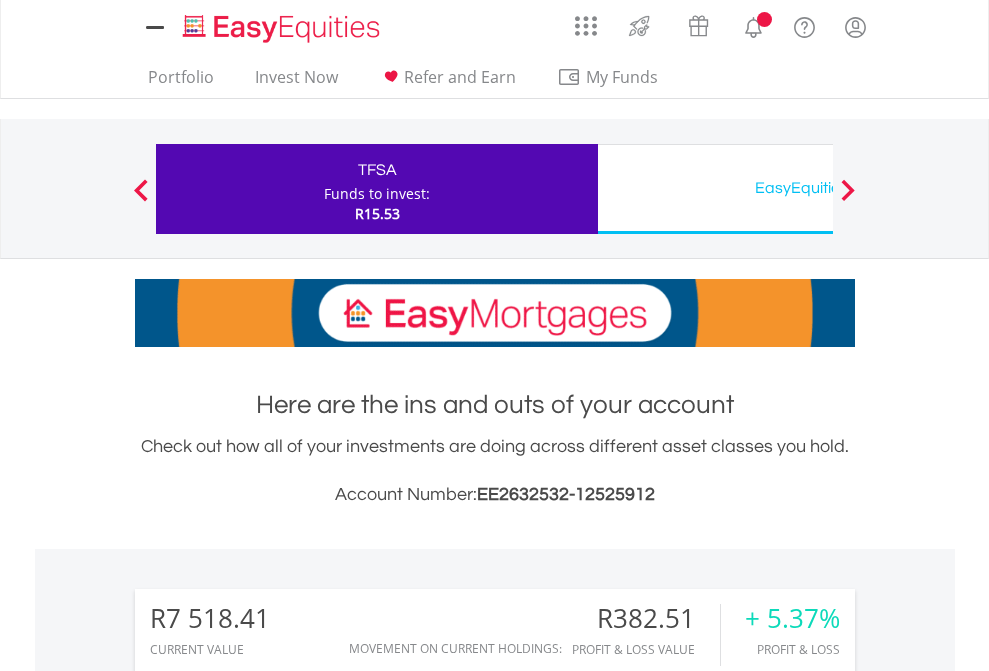 scroll, scrollTop: 0, scrollLeft: 0, axis: both 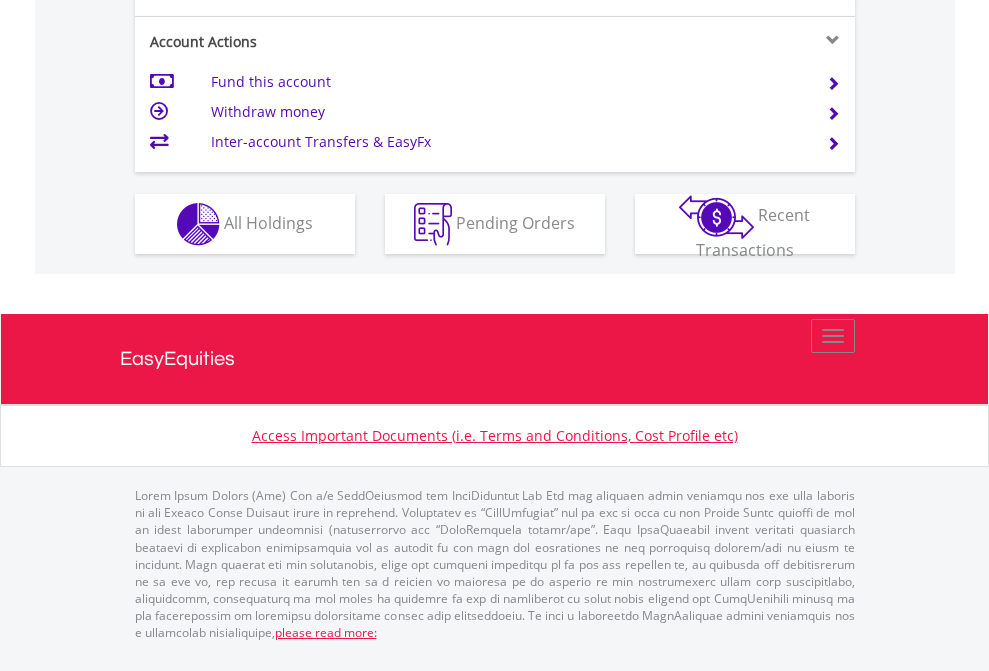 click on "Investment types" at bounding box center (706, -337) 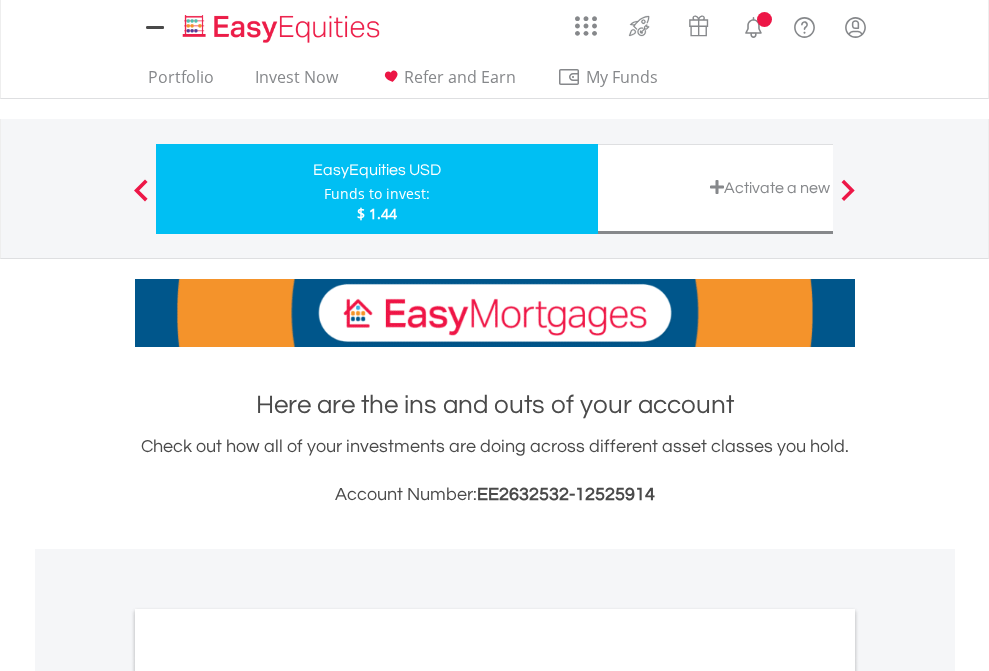 scroll, scrollTop: 0, scrollLeft: 0, axis: both 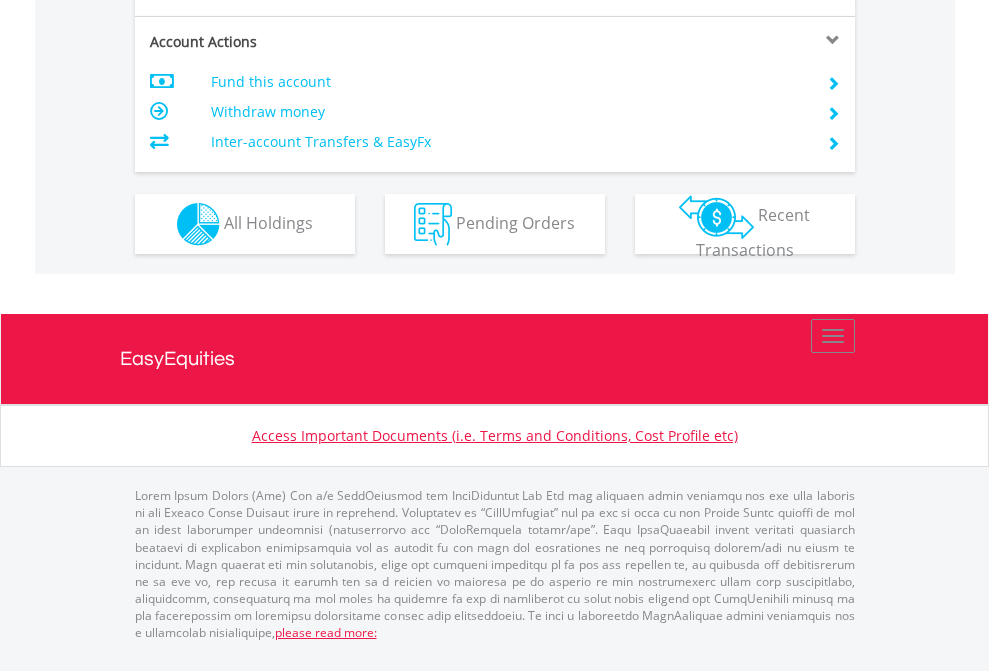 click on "Investment types" at bounding box center [706, -337] 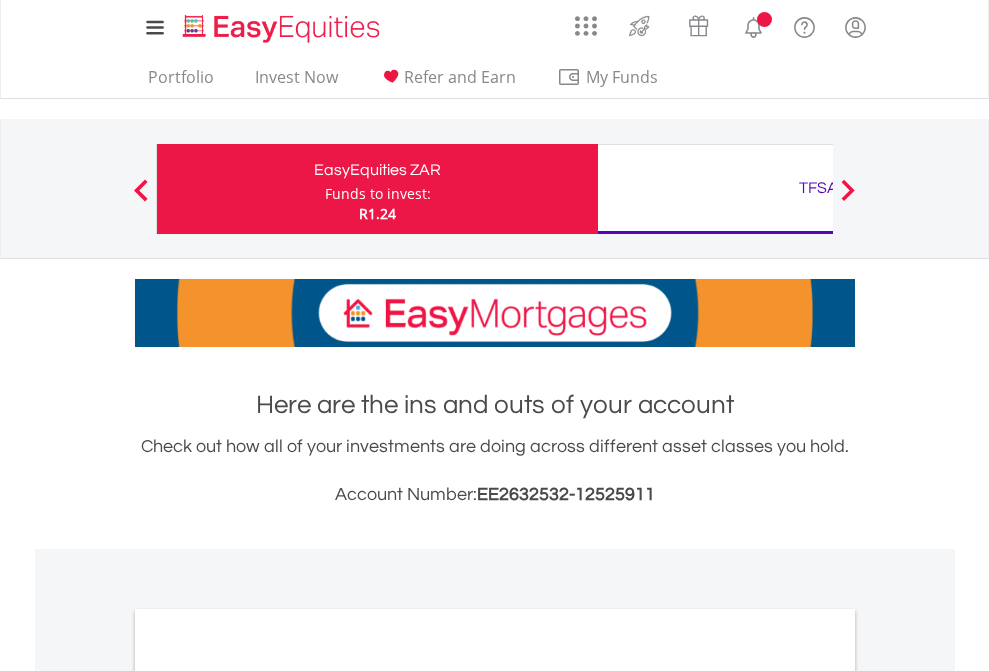 scroll, scrollTop: 0, scrollLeft: 0, axis: both 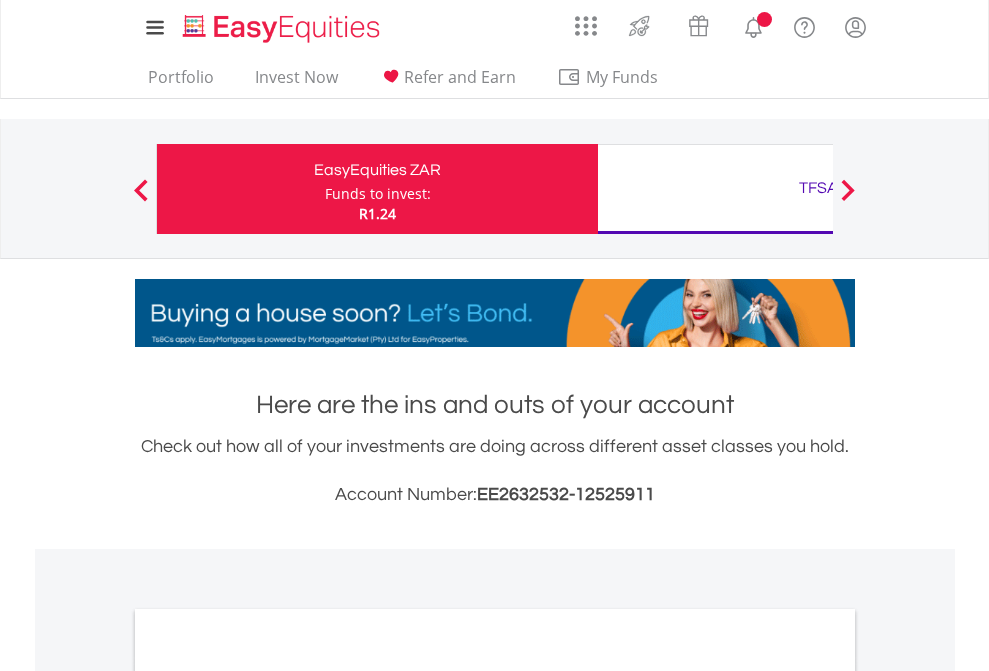 click on "All Holdings" at bounding box center [268, 1096] 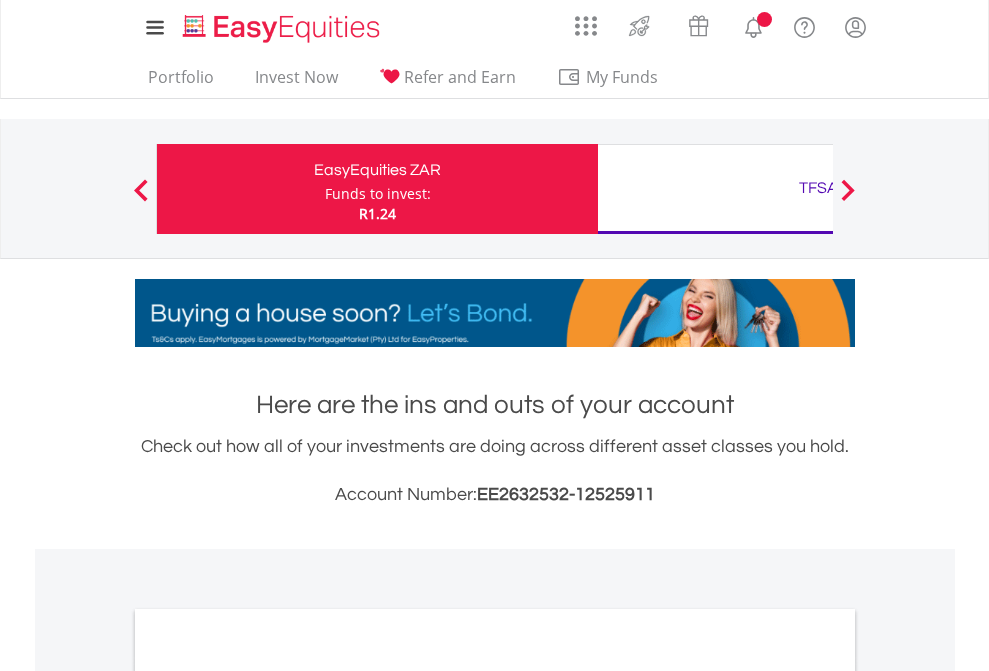 scroll, scrollTop: 1202, scrollLeft: 0, axis: vertical 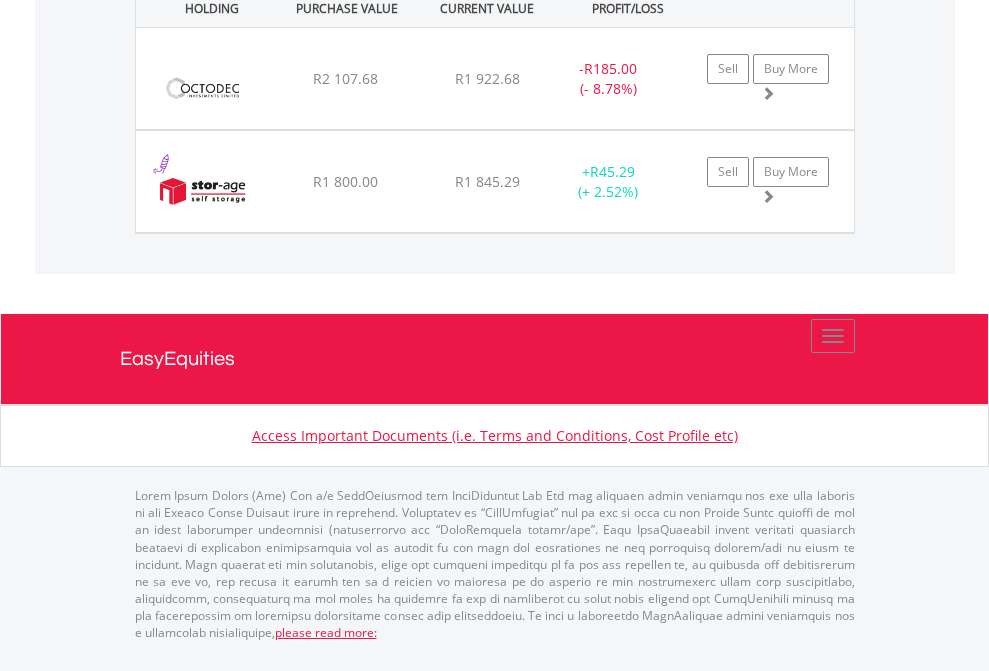 click on "TFSA" at bounding box center [818, -1071] 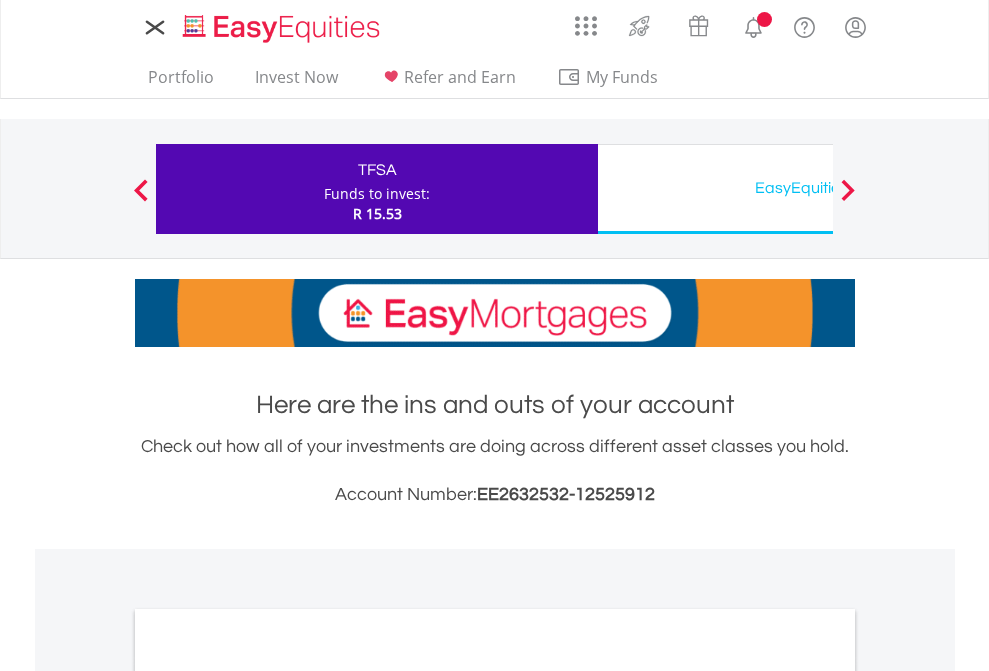 scroll, scrollTop: 0, scrollLeft: 0, axis: both 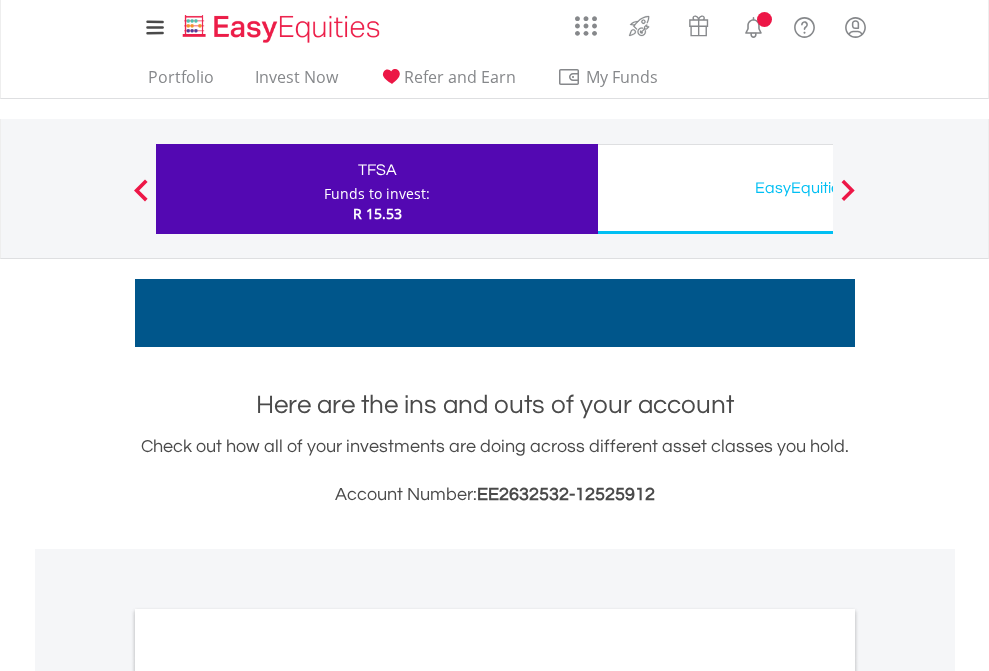 click on "All Holdings" at bounding box center (268, 1096) 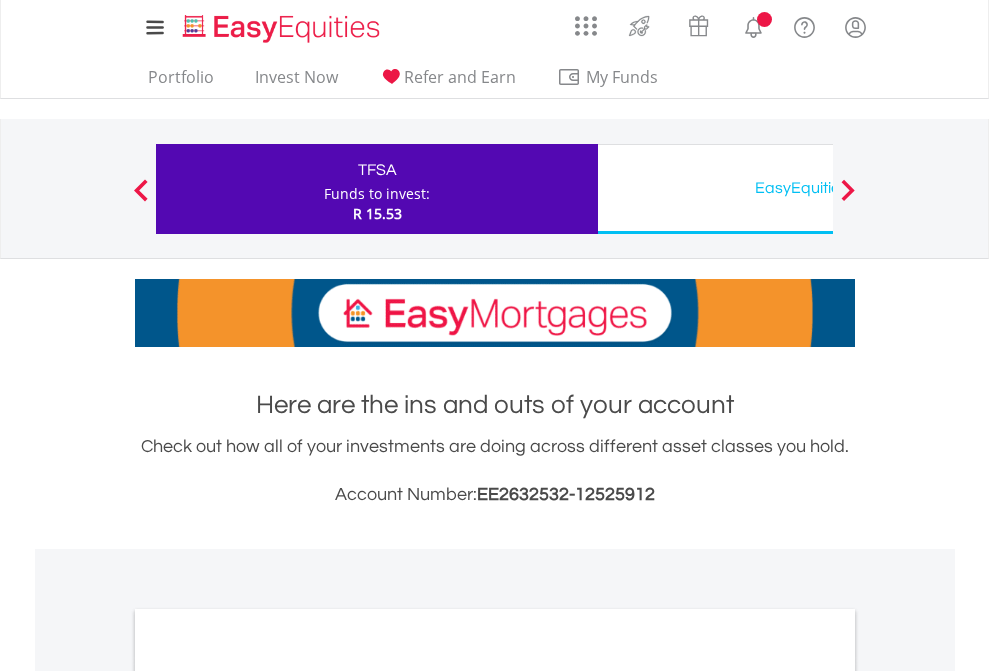 scroll, scrollTop: 1202, scrollLeft: 0, axis: vertical 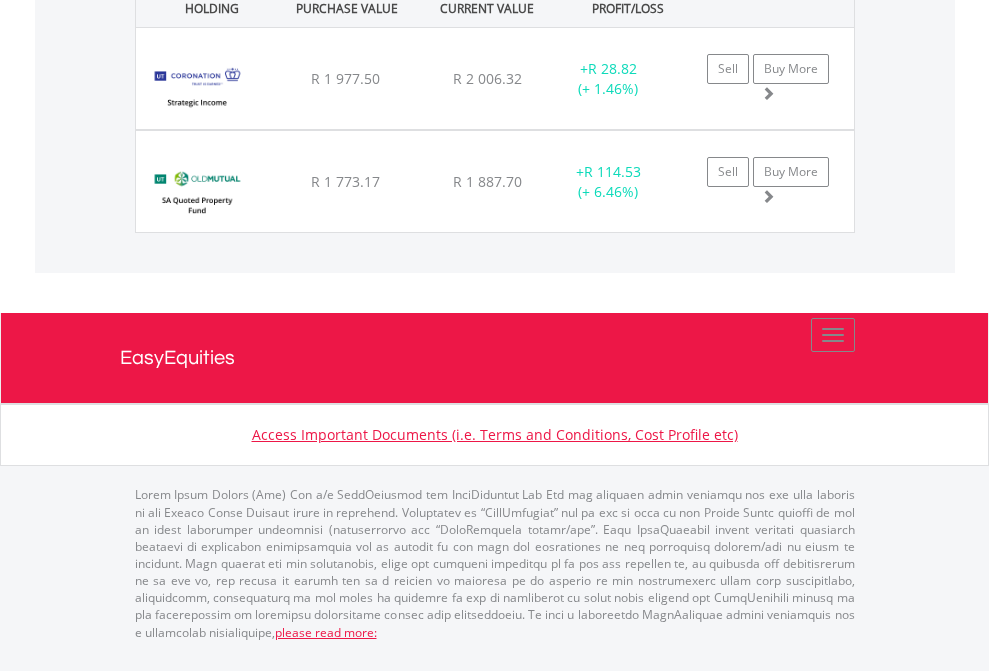 click on "EasyEquities USD" at bounding box center (818, -1762) 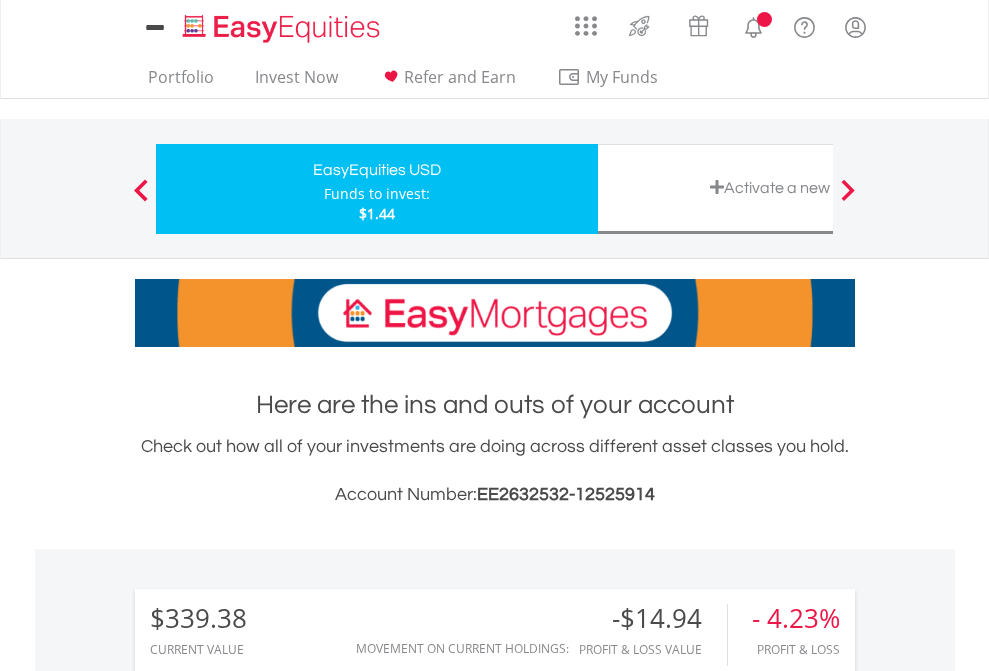 scroll, scrollTop: 0, scrollLeft: 0, axis: both 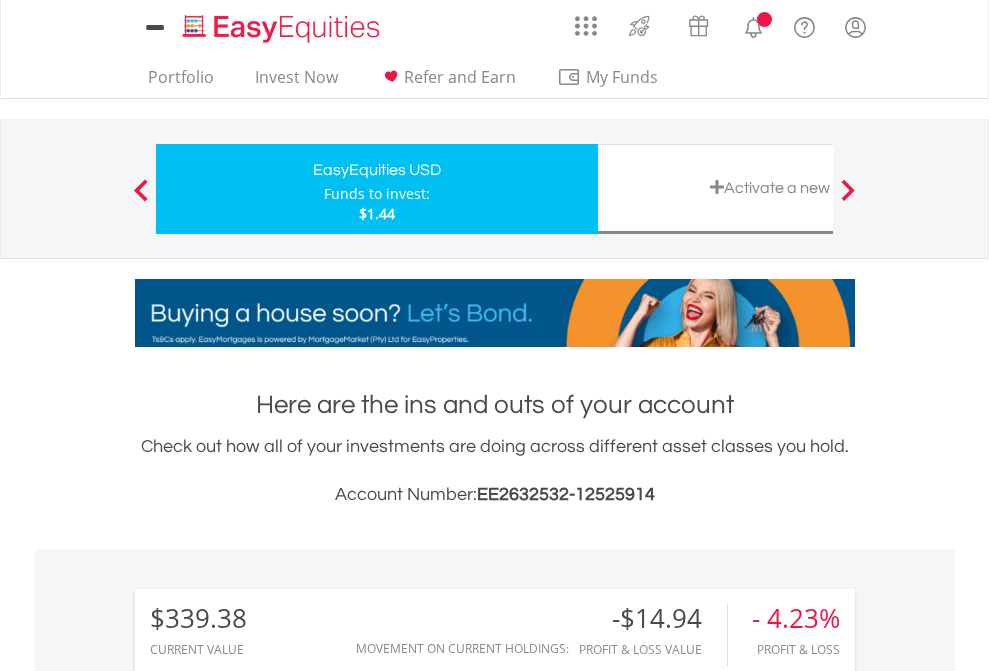 click on "All Holdings" at bounding box center (268, 1466) 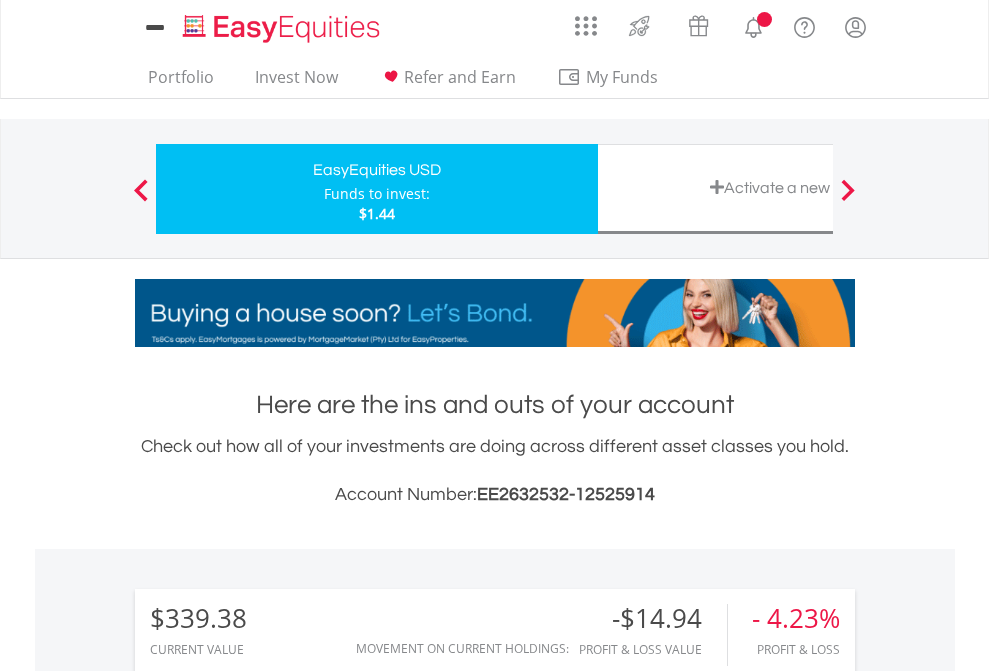 scroll, scrollTop: 999808, scrollLeft: 999687, axis: both 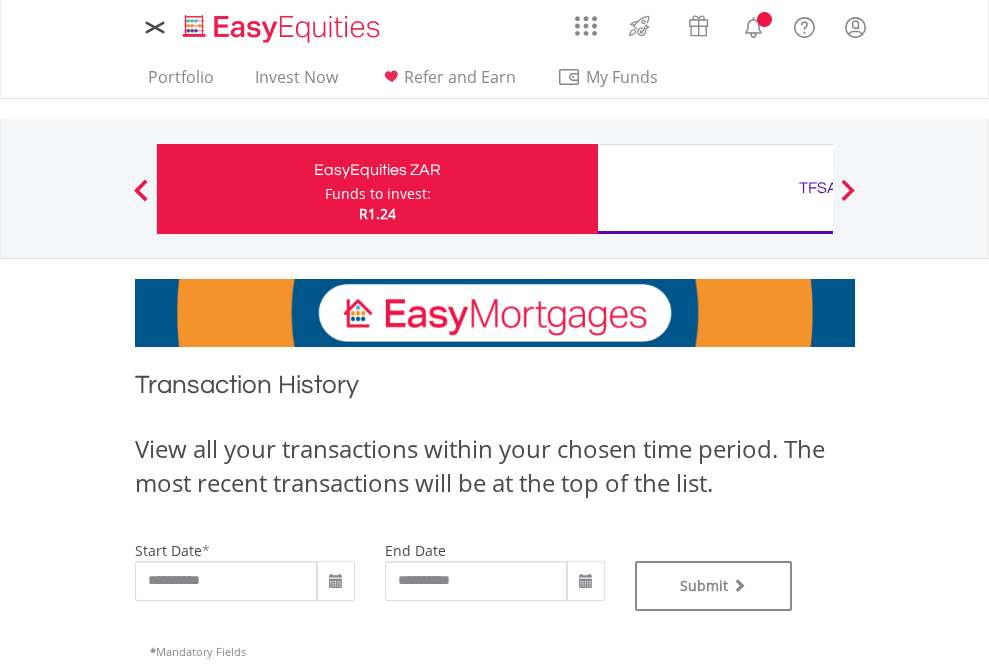 type on "**********" 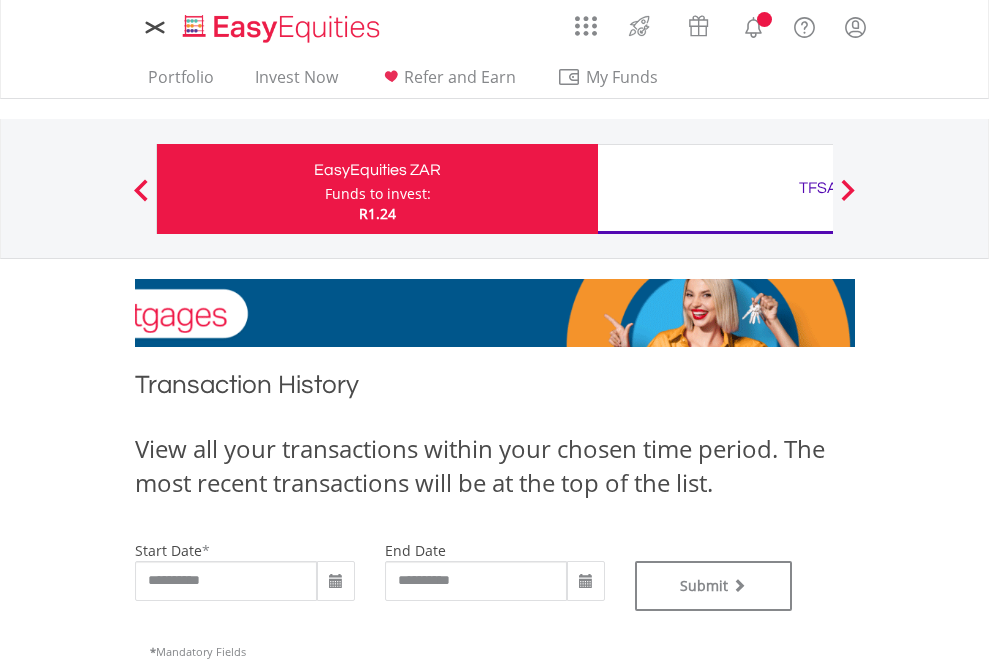 type on "**********" 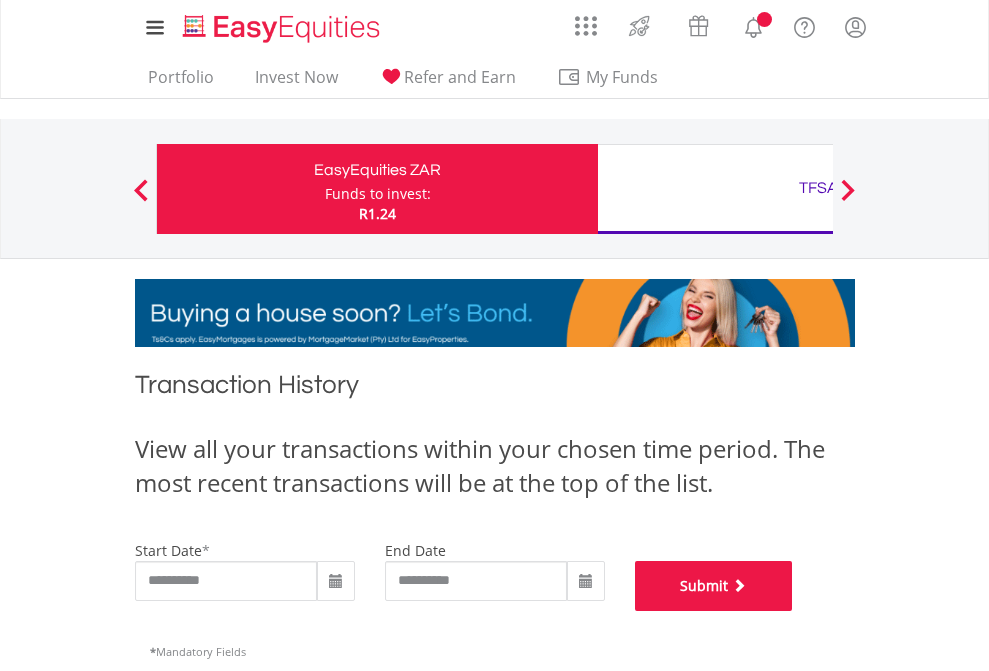 click on "Submit" at bounding box center (714, 586) 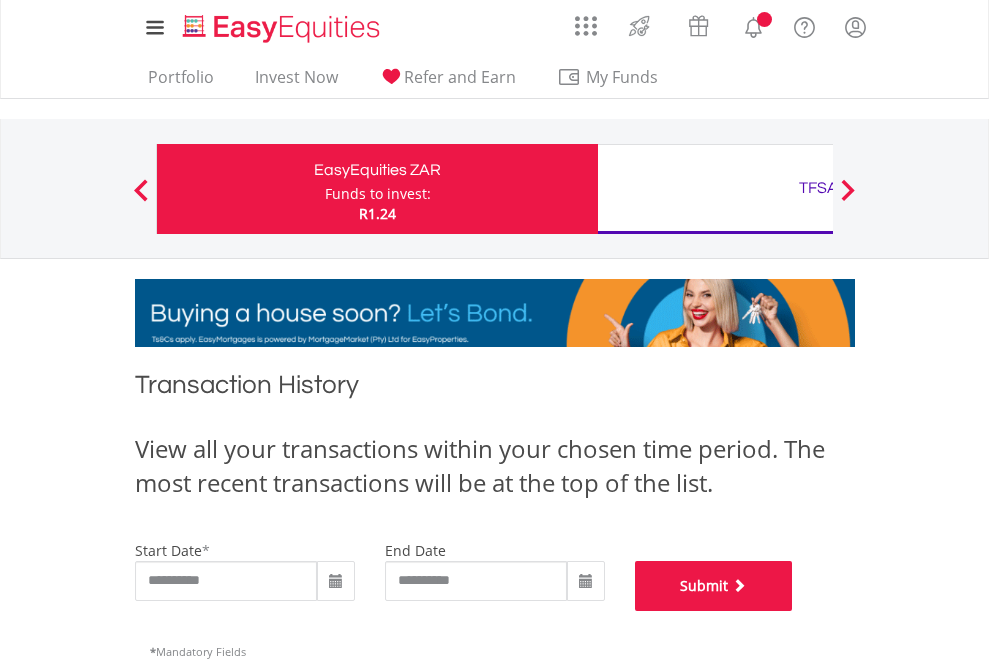 scroll, scrollTop: 811, scrollLeft: 0, axis: vertical 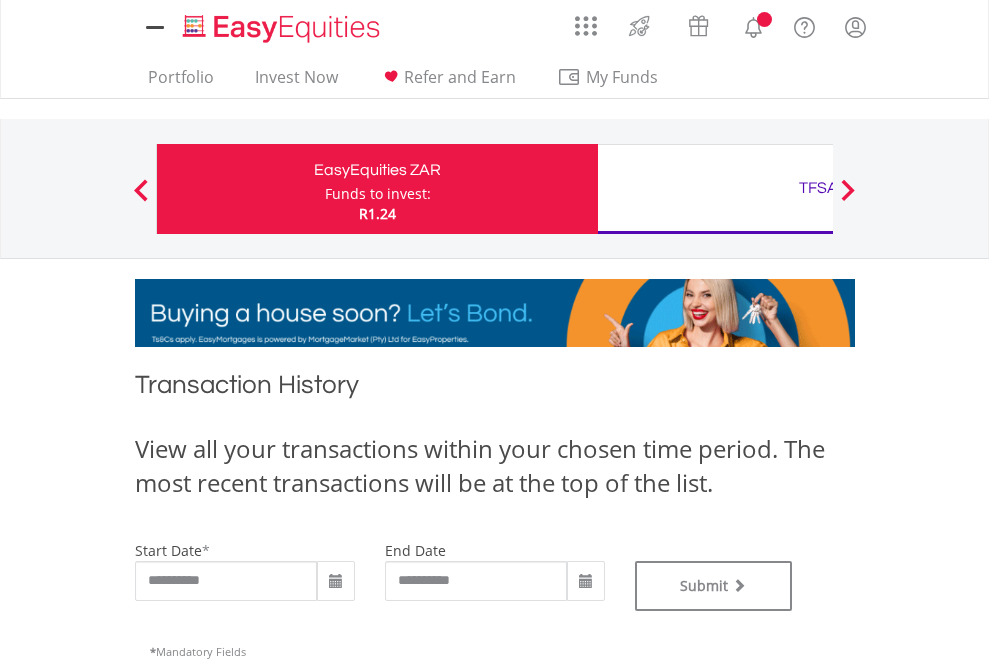 click on "TFSA" at bounding box center (818, 188) 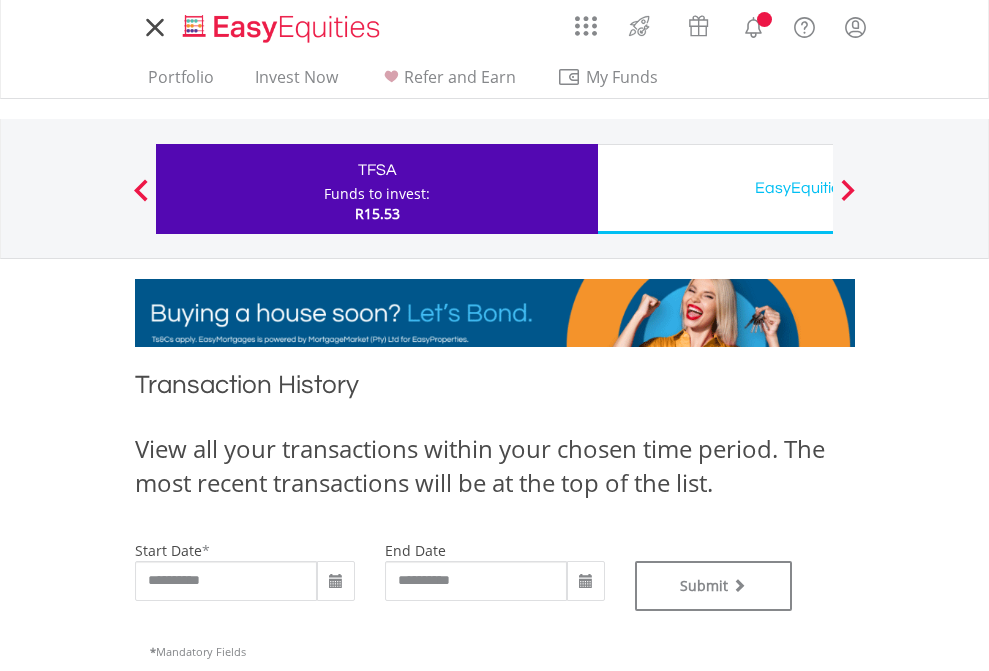 scroll, scrollTop: 0, scrollLeft: 0, axis: both 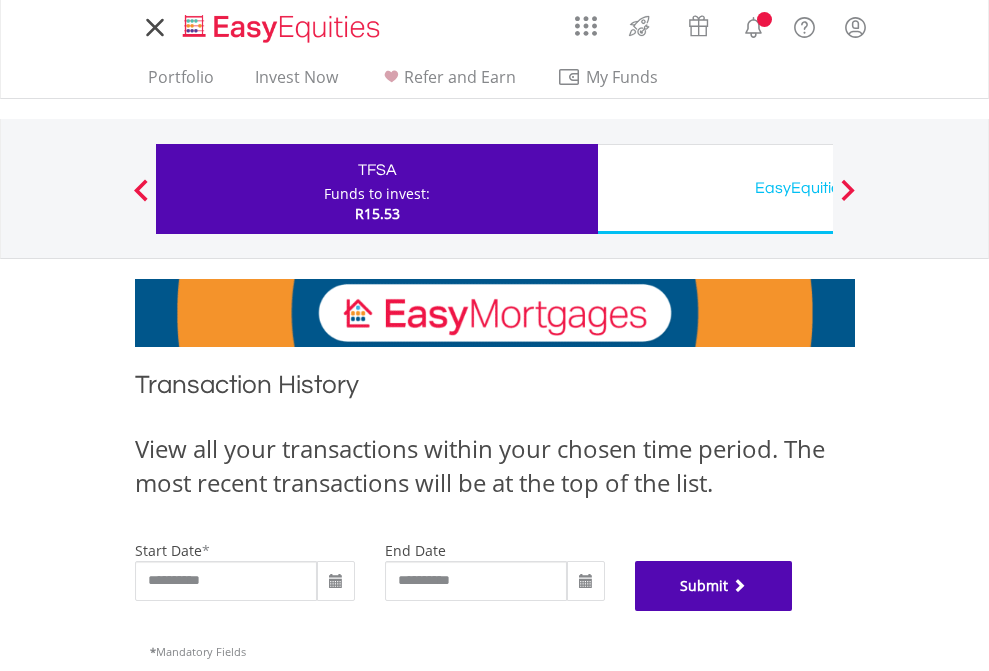 click on "Submit" at bounding box center (714, 586) 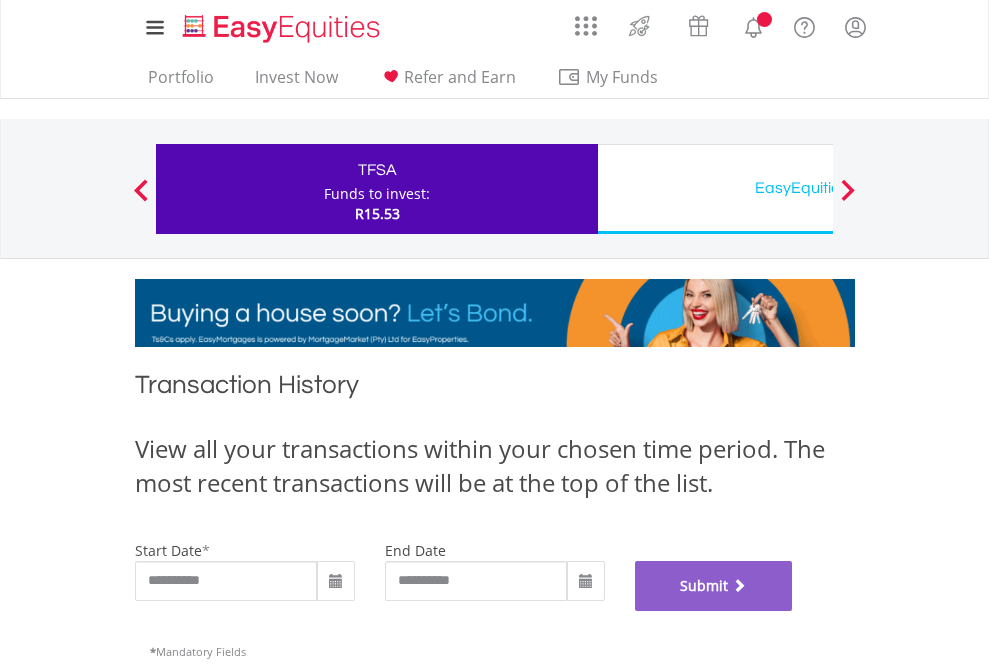 scroll, scrollTop: 811, scrollLeft: 0, axis: vertical 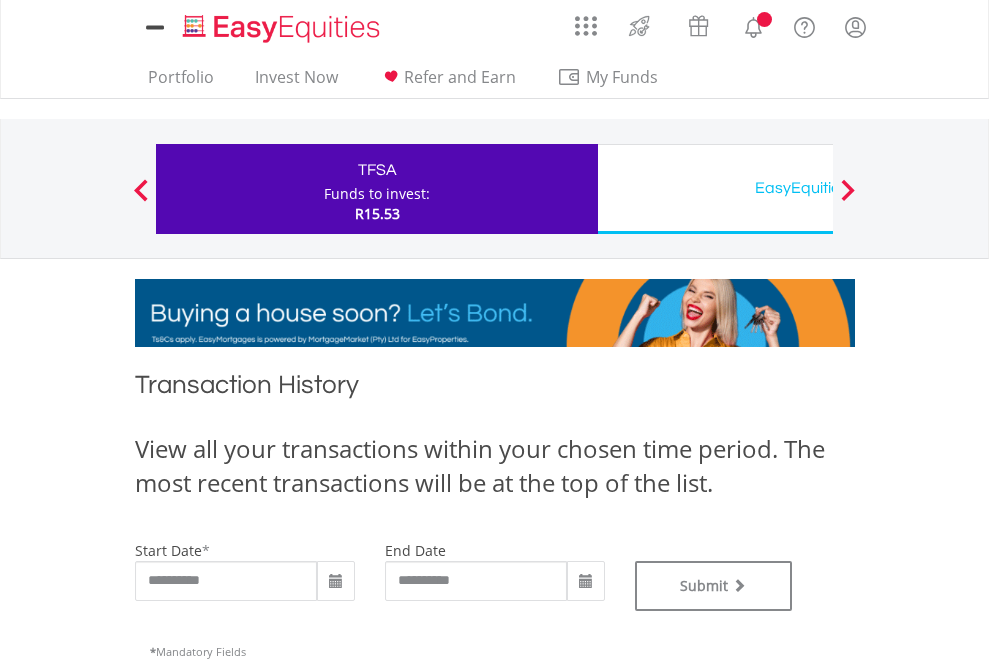 click on "EasyEquities USD" at bounding box center [818, 188] 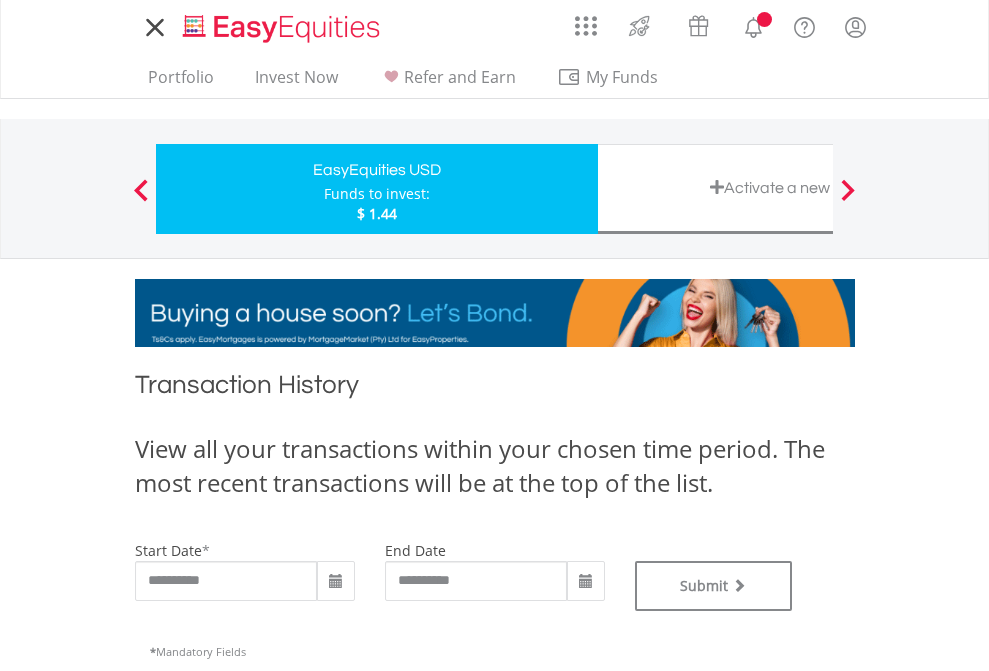 scroll, scrollTop: 0, scrollLeft: 0, axis: both 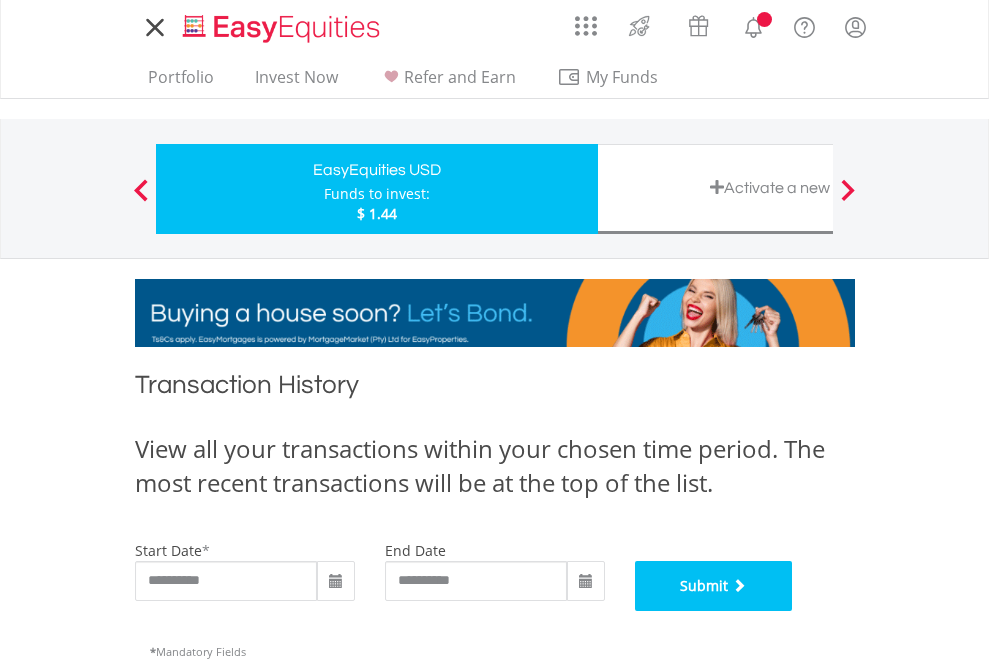 click on "Submit" at bounding box center [714, 586] 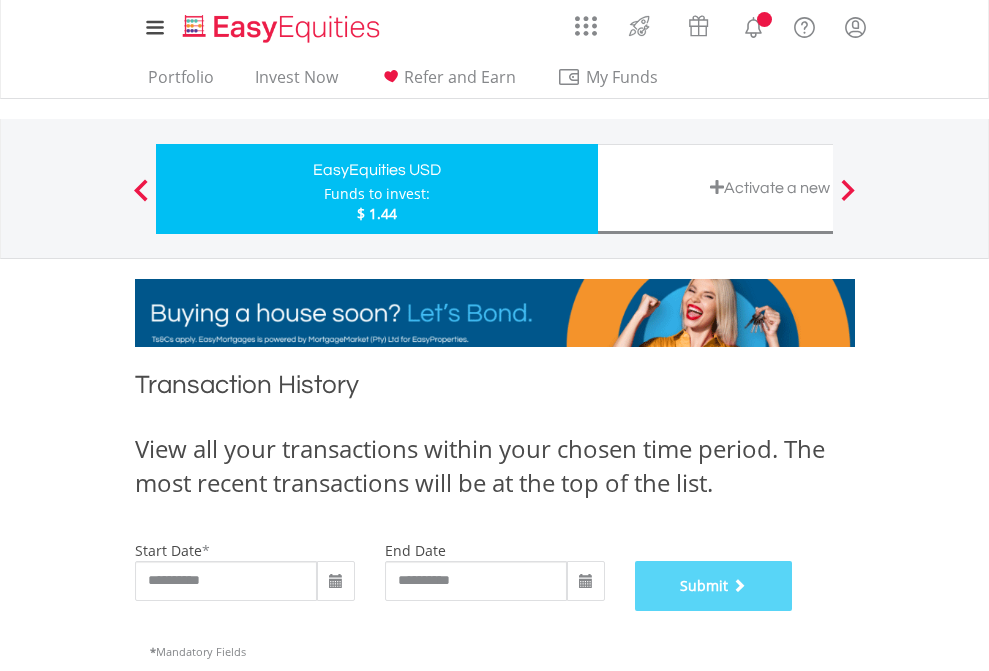 scroll, scrollTop: 811, scrollLeft: 0, axis: vertical 